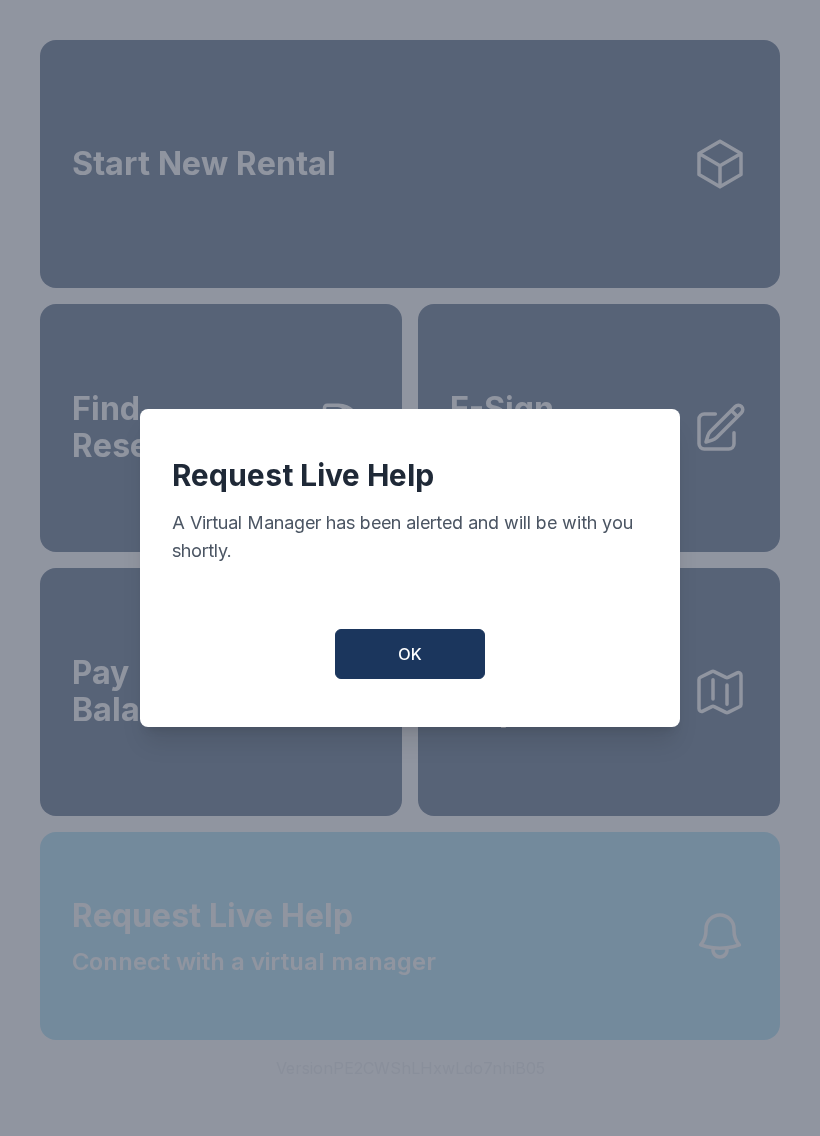 scroll, scrollTop: 0, scrollLeft: 0, axis: both 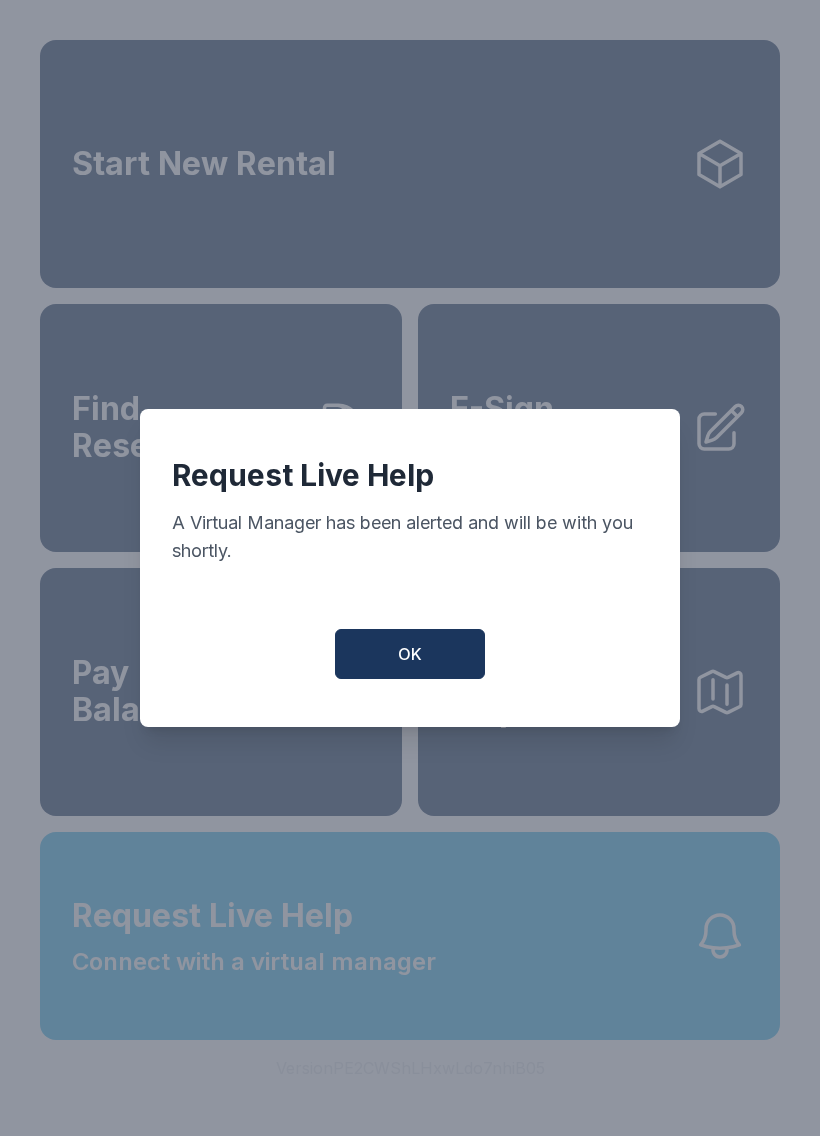 click on "OK" at bounding box center [410, 654] 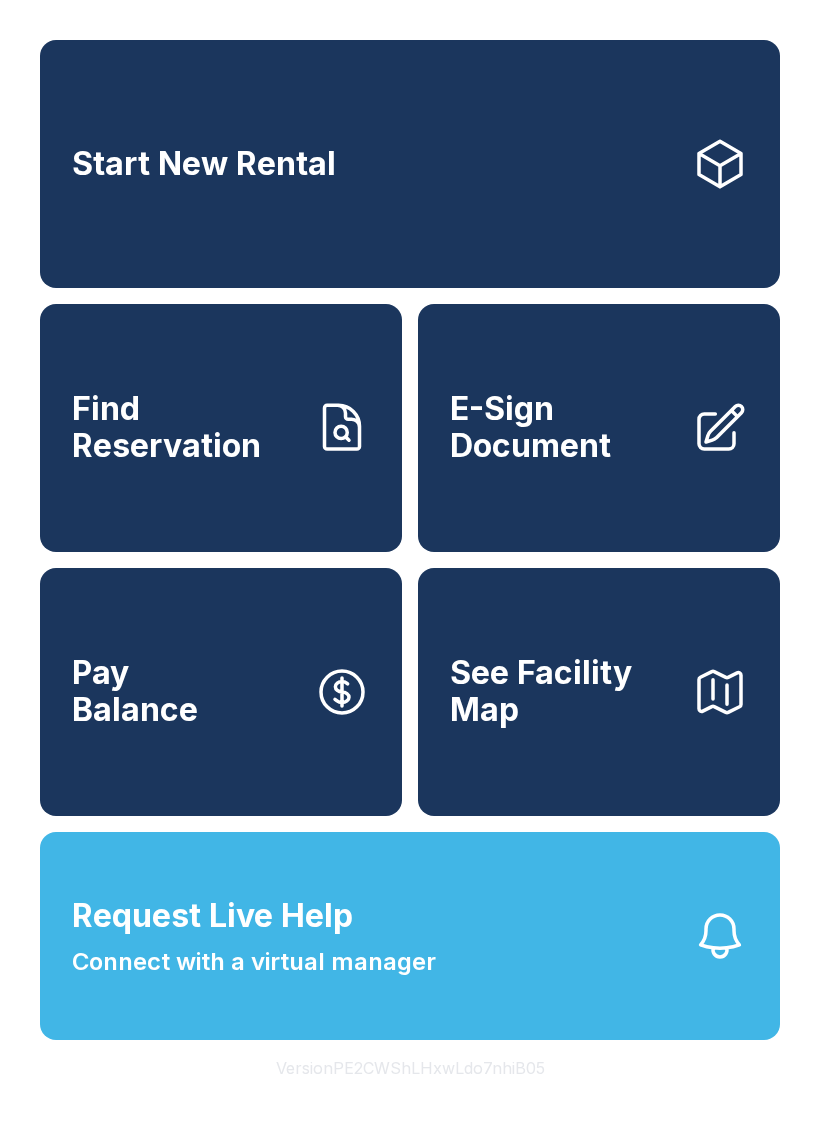 click on "Request Live Help Connect with a virtual manager" at bounding box center [410, 936] 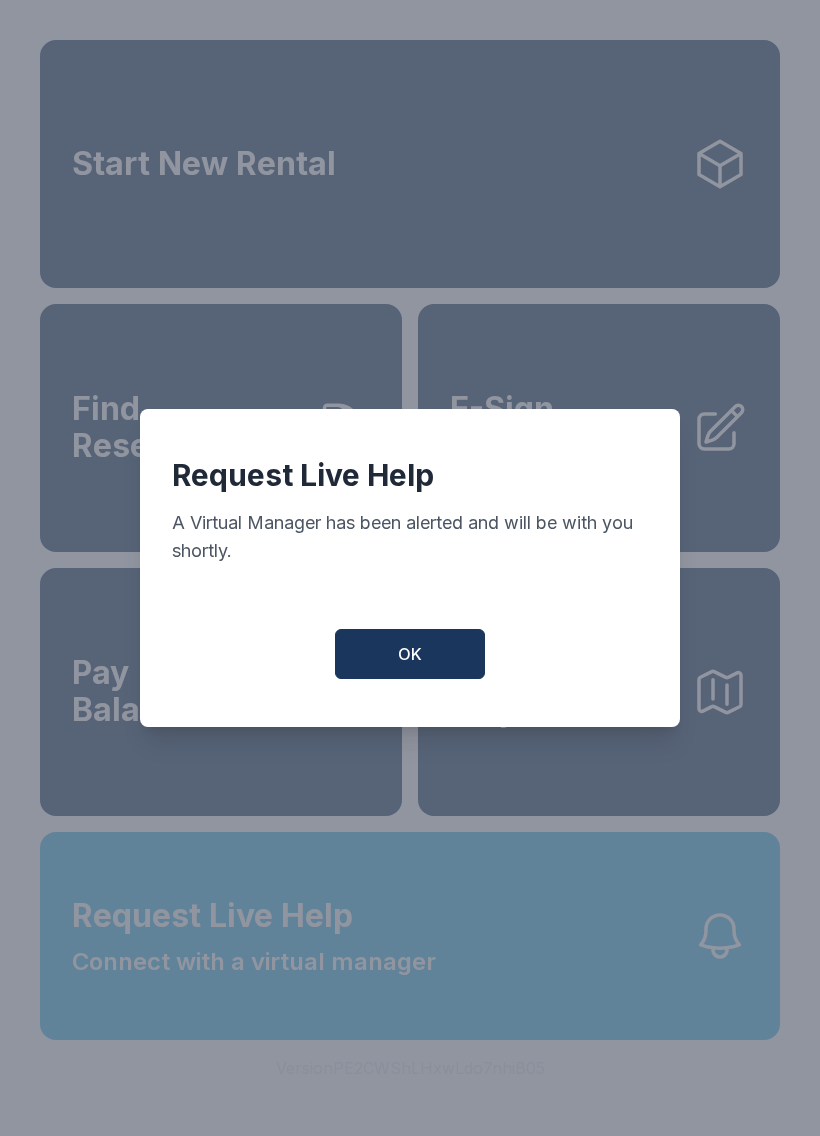 click on "OK" at bounding box center [410, 654] 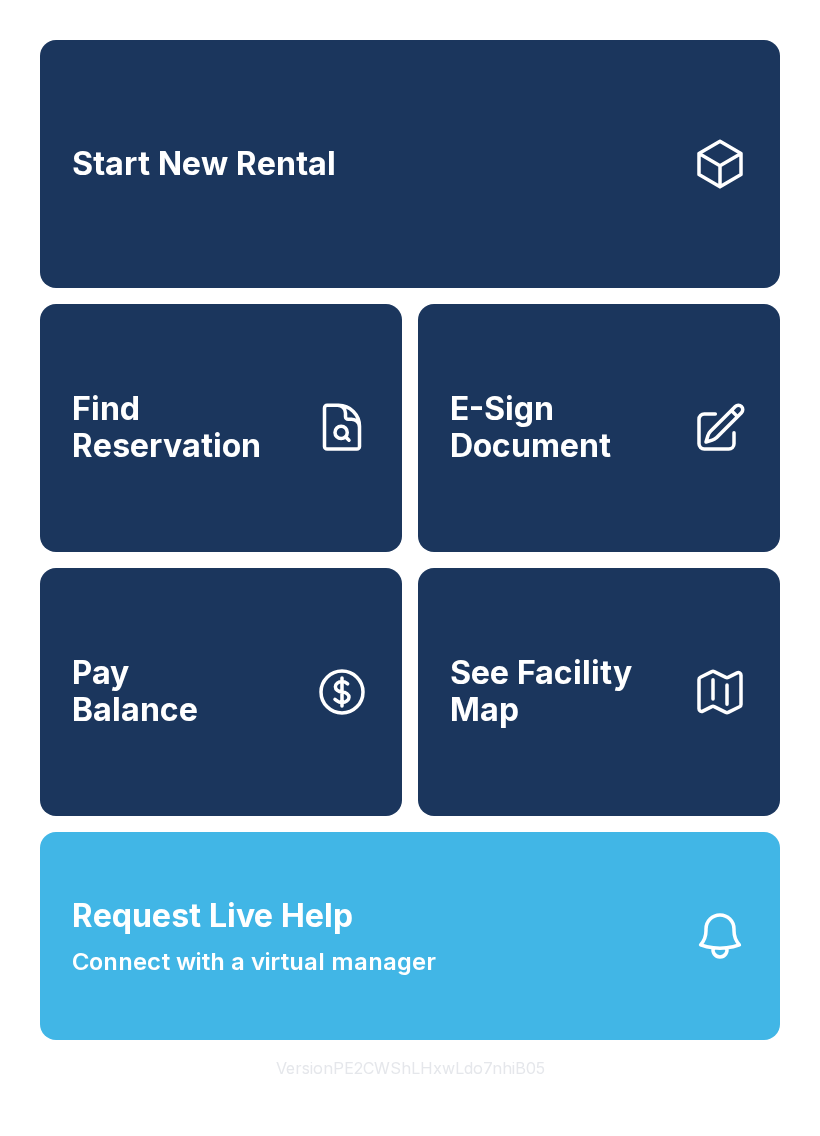 click on "Request Live Help Connect with a virtual manager" at bounding box center (410, 936) 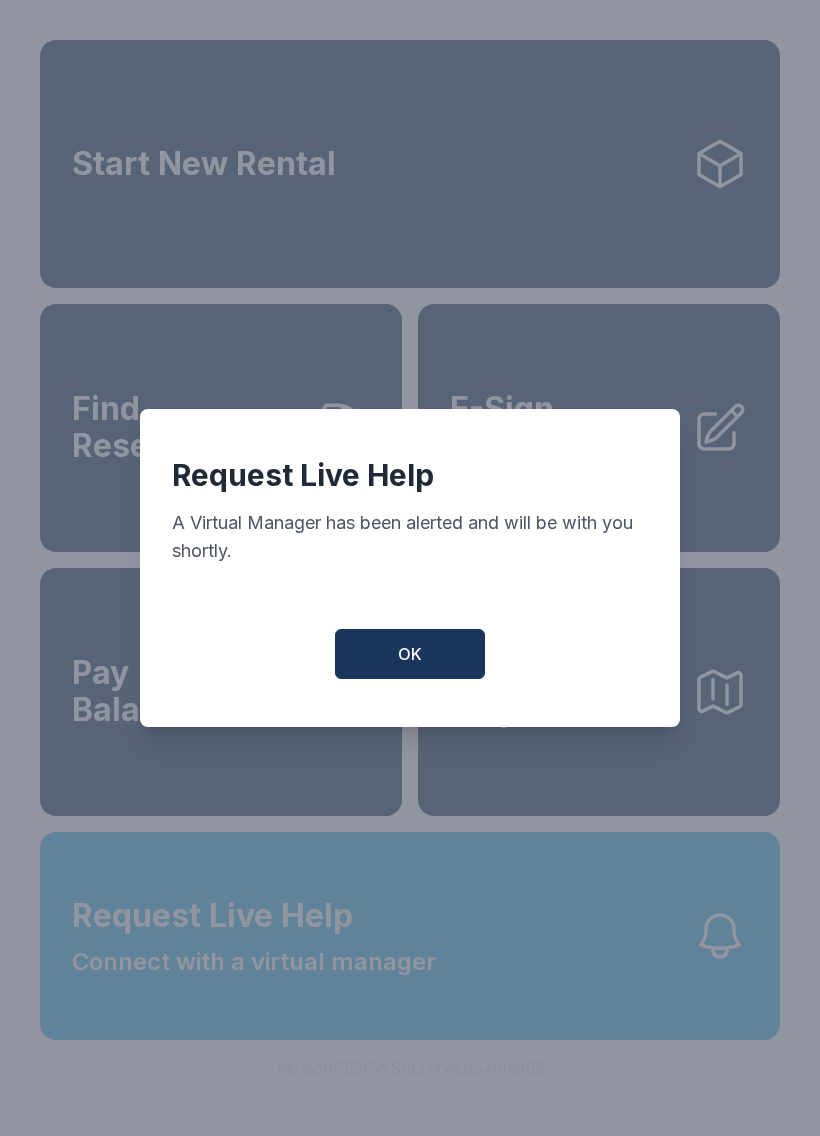 click on "OK" at bounding box center [410, 654] 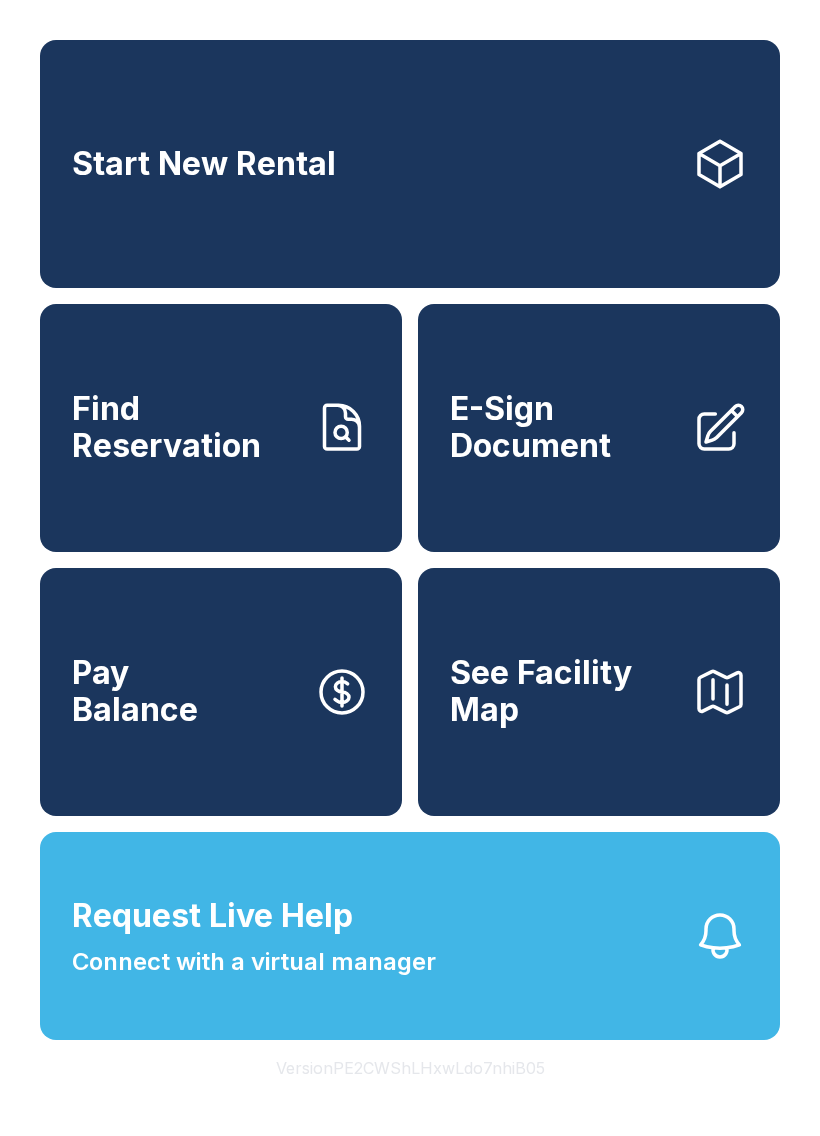 click on "Request Live Help Connect with a virtual manager" at bounding box center [410, 936] 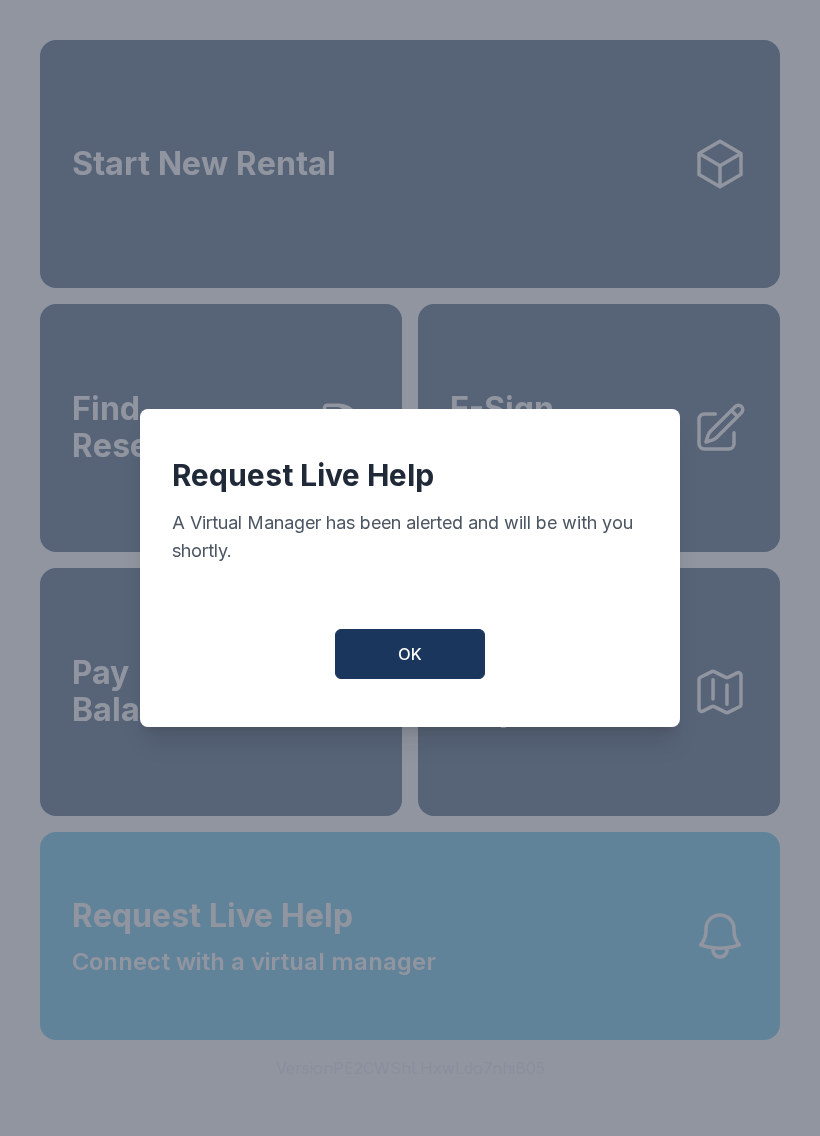 click on "OK" at bounding box center [410, 654] 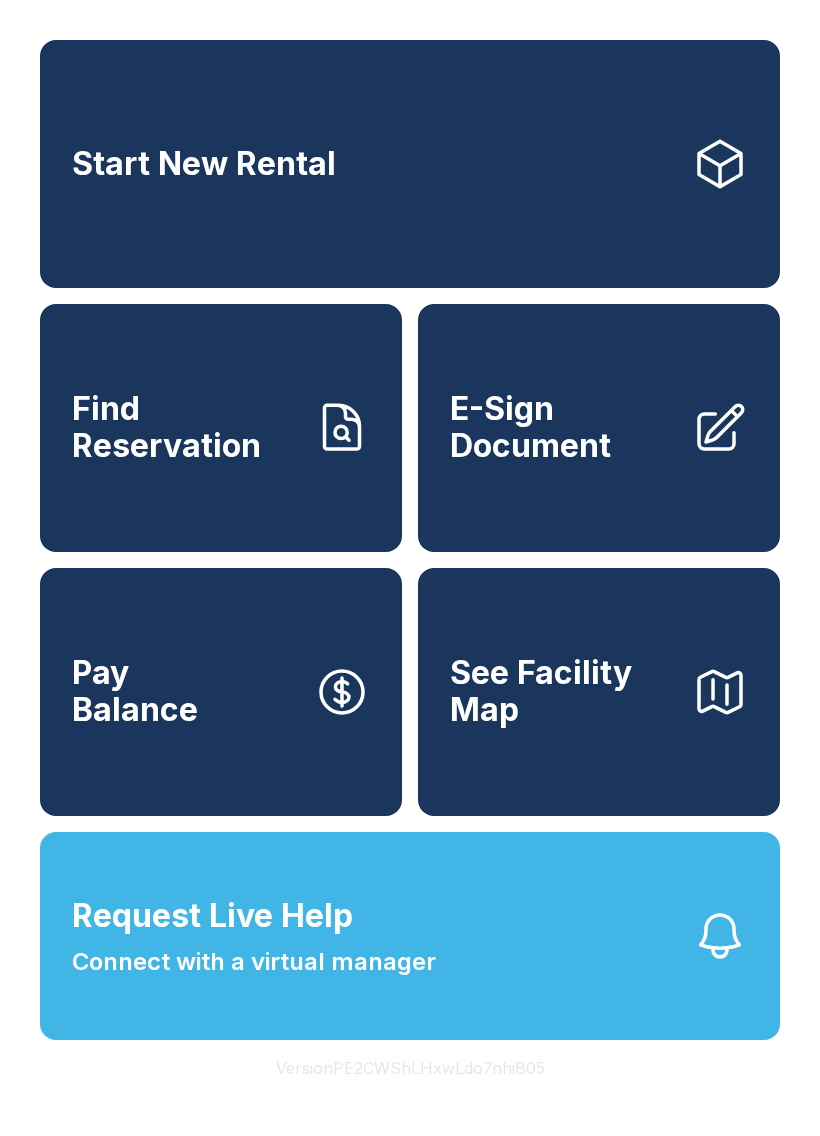 click on "Request Live Help Connect with a virtual manager" at bounding box center (410, 936) 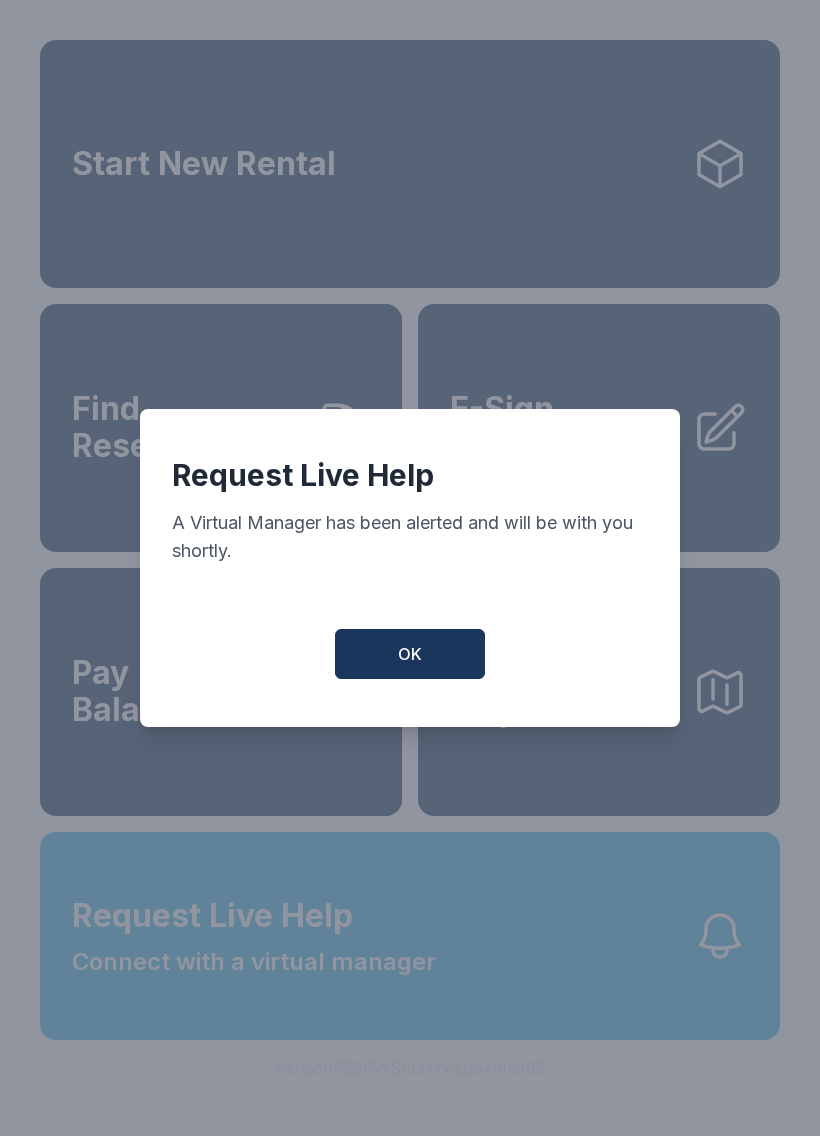 click on "OK" at bounding box center (410, 654) 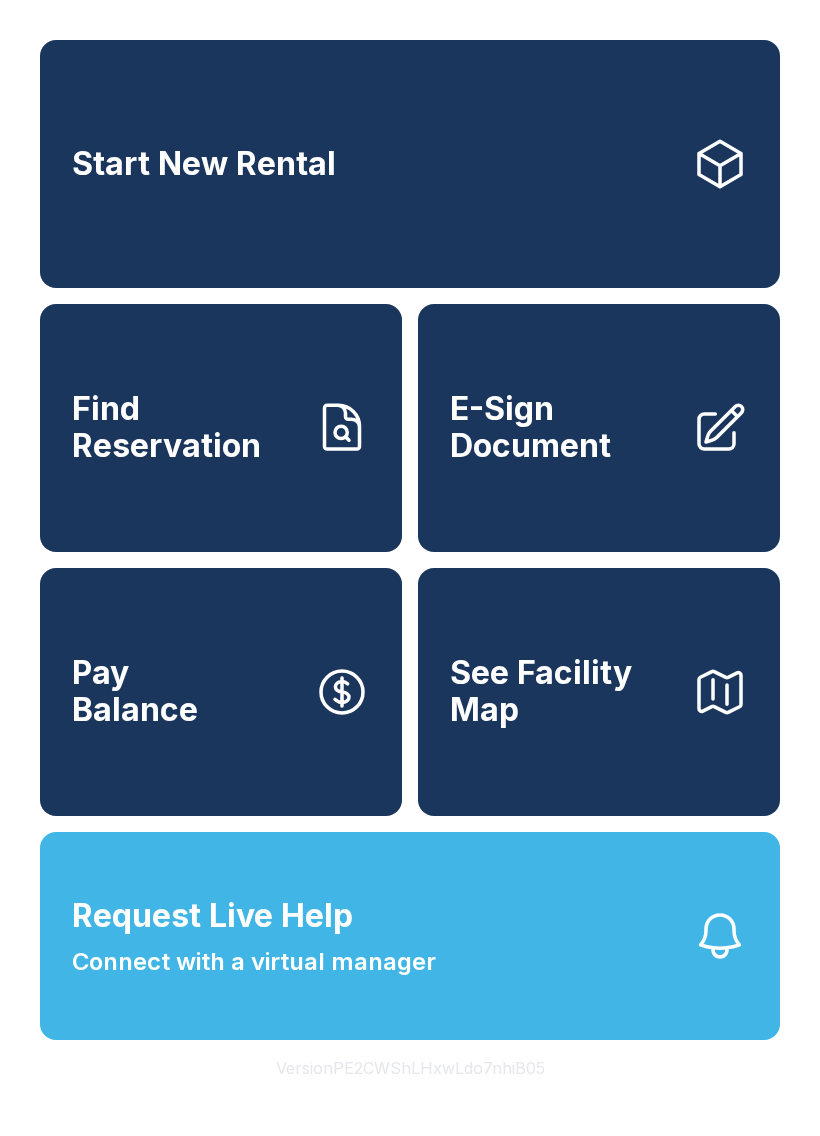 click on "E-Sign Document" at bounding box center [563, 427] 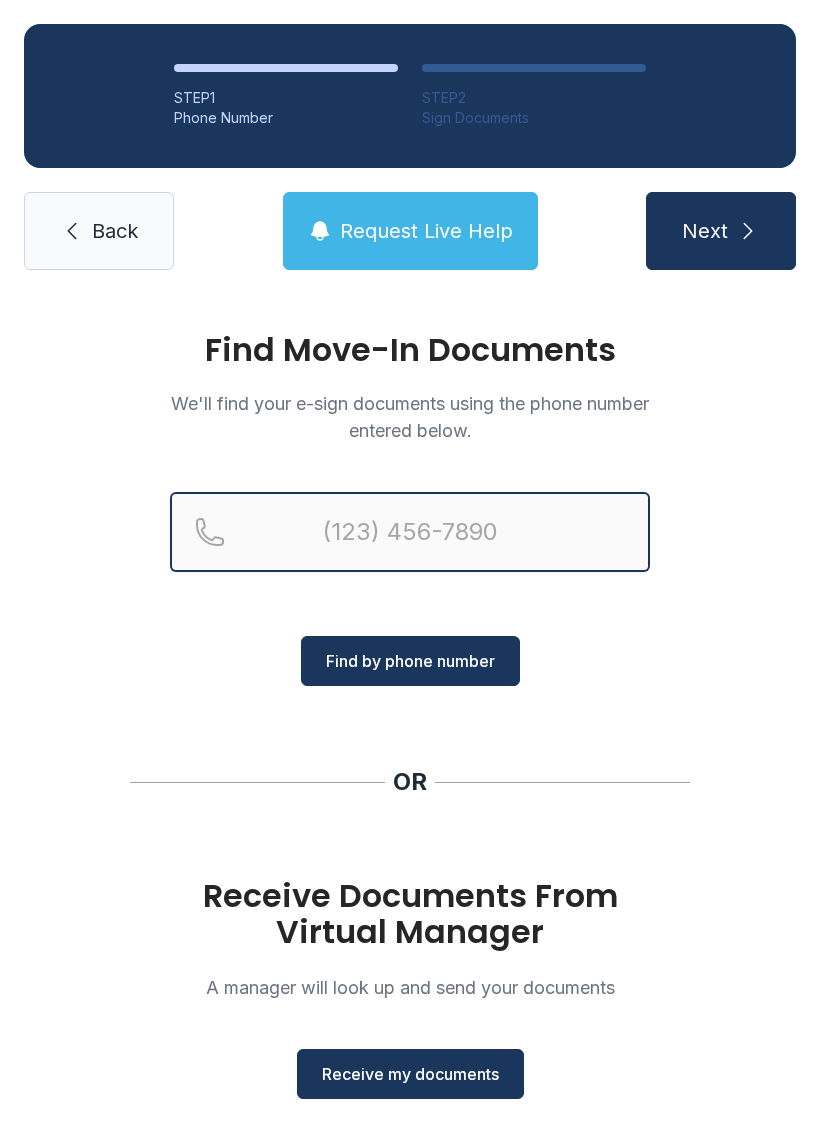 click at bounding box center [410, 532] 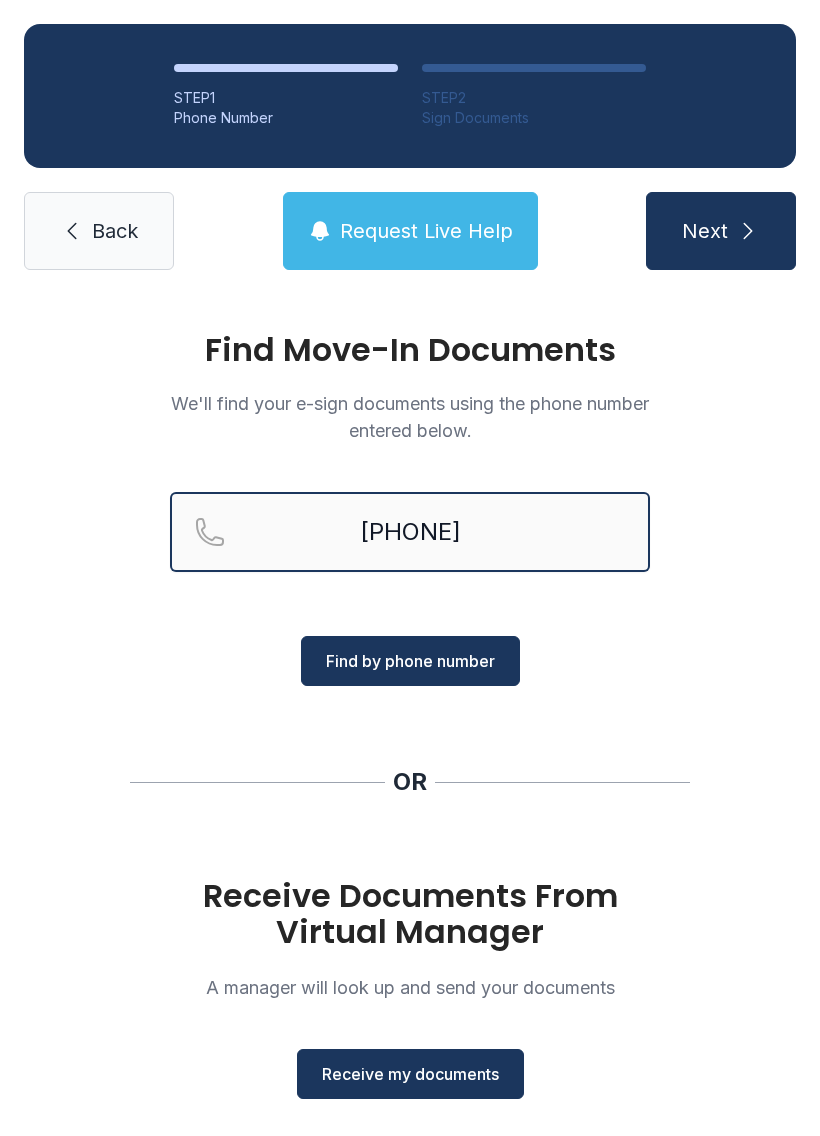type on "[PHONE]" 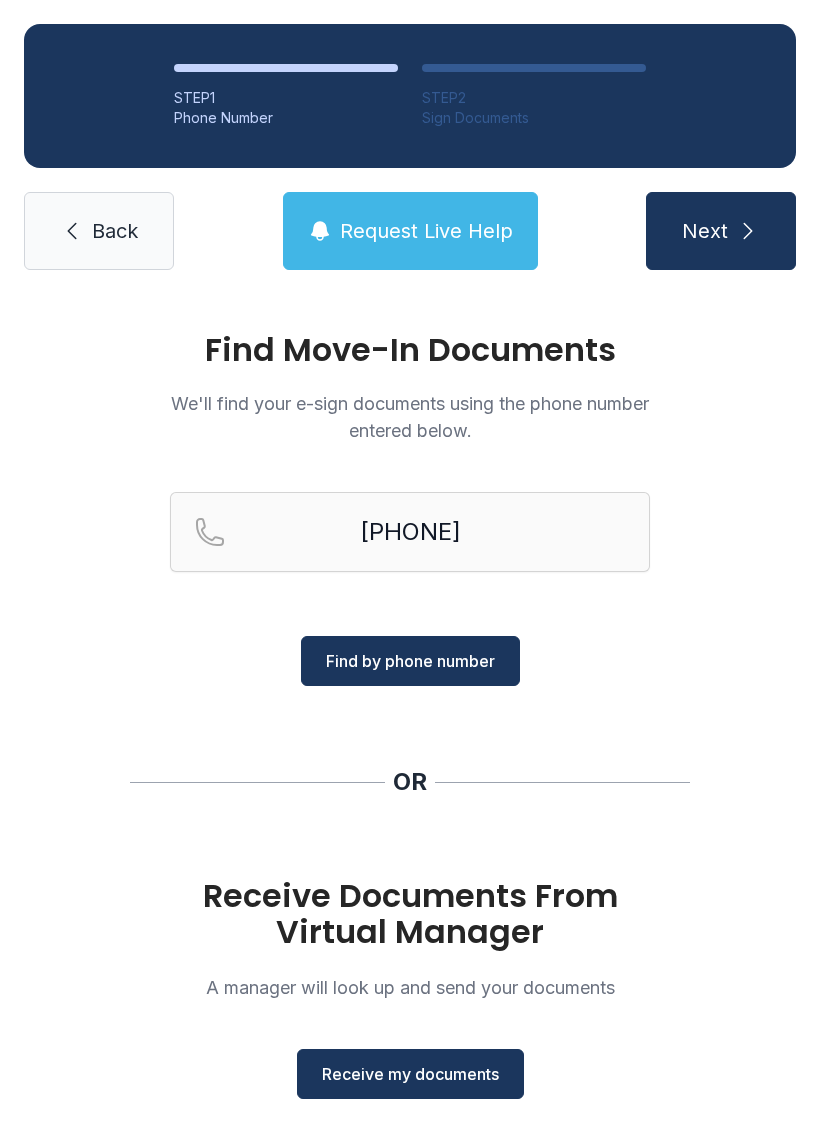 click on "Back" at bounding box center (115, 231) 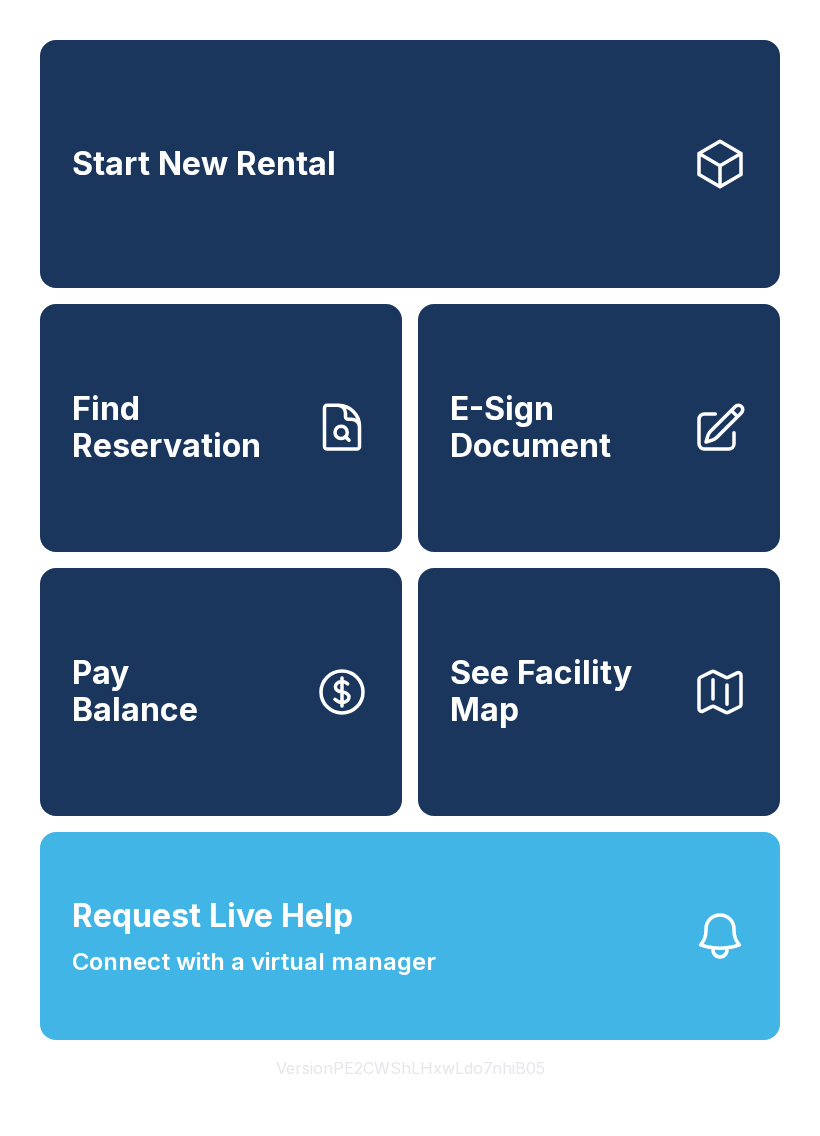 click on "Find Reservation" at bounding box center (185, 427) 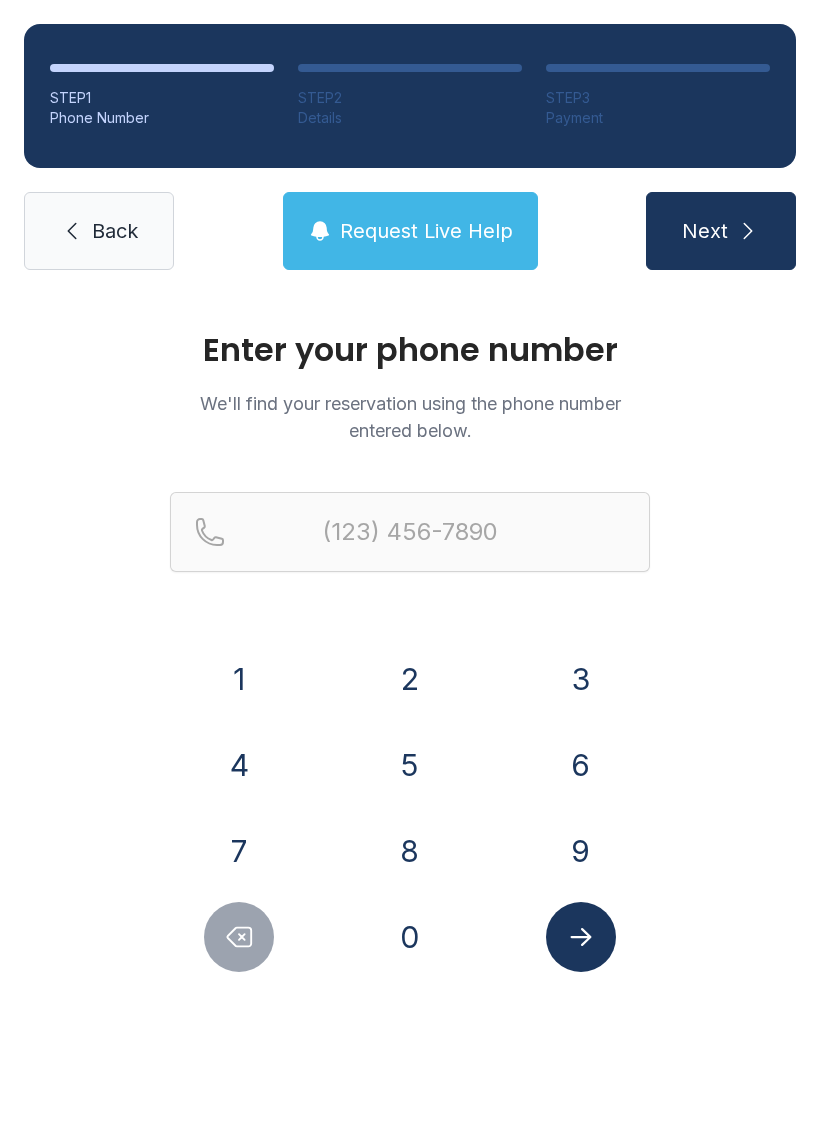 click on "1 2 3 4 5 6 7 8 9 0" at bounding box center [410, 808] 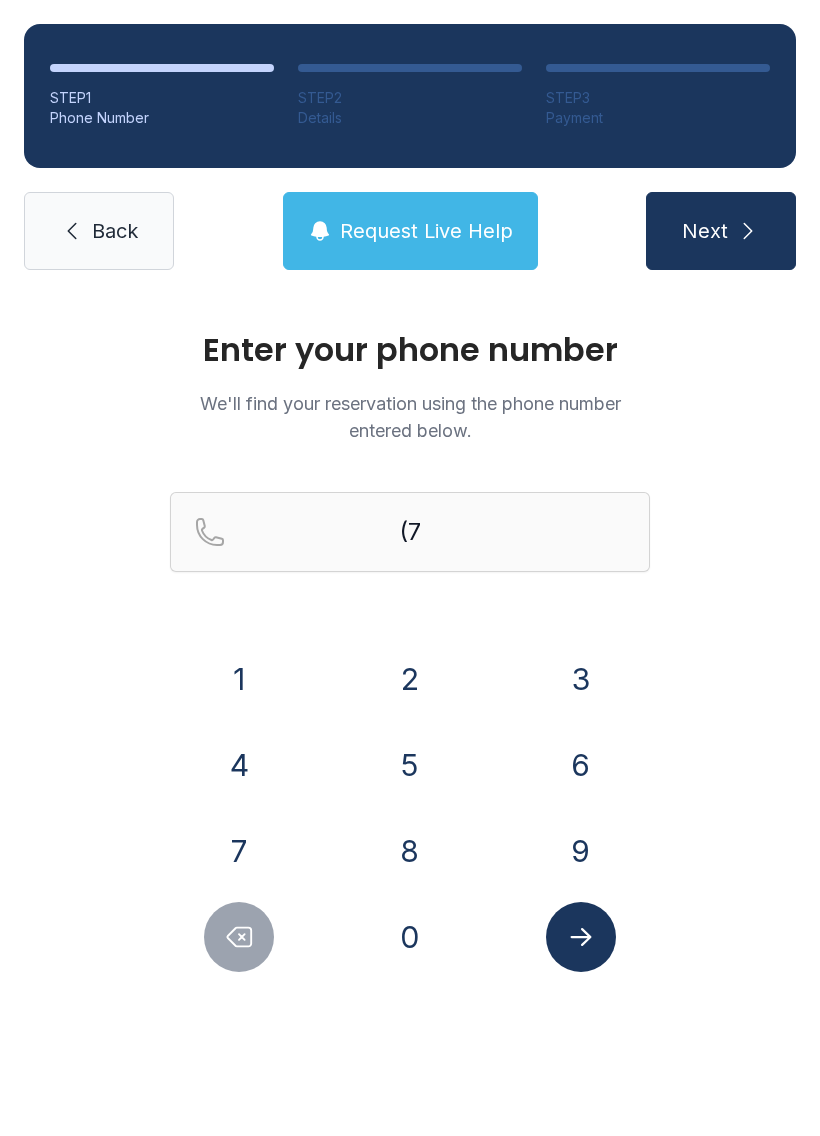 click on "7" at bounding box center [239, 851] 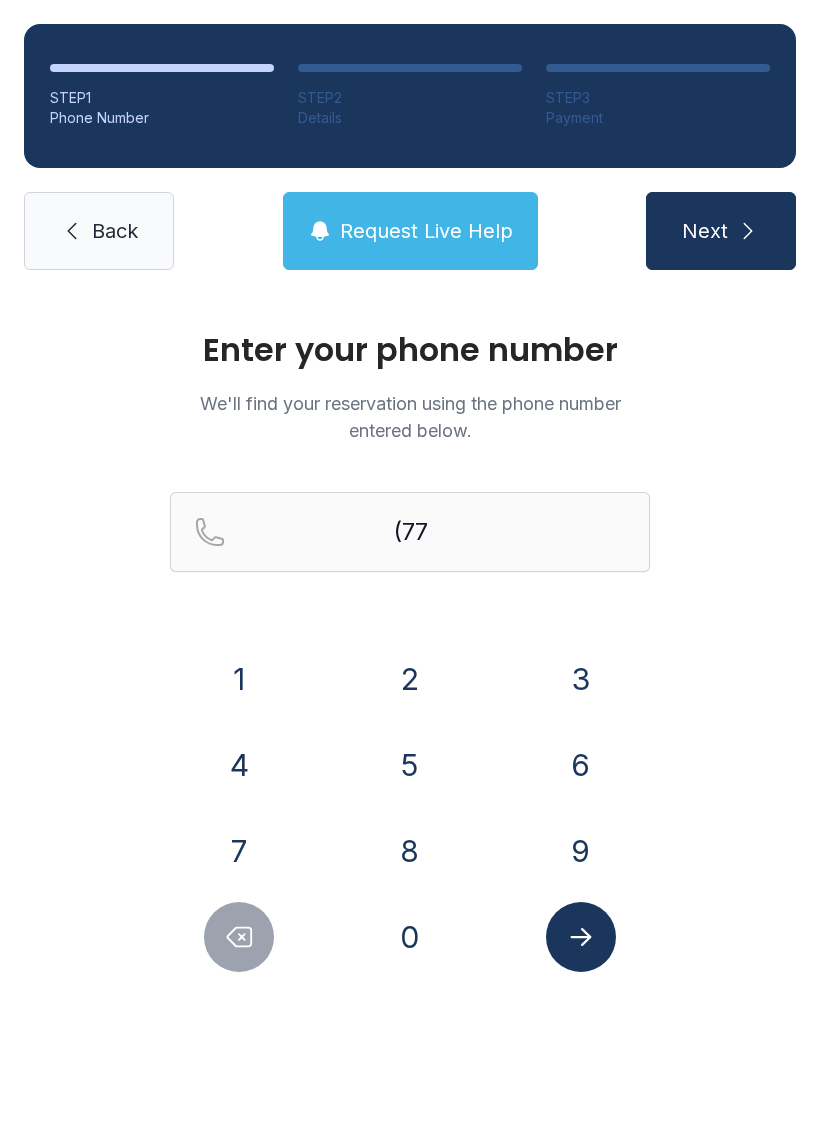 click on "3" at bounding box center [581, 679] 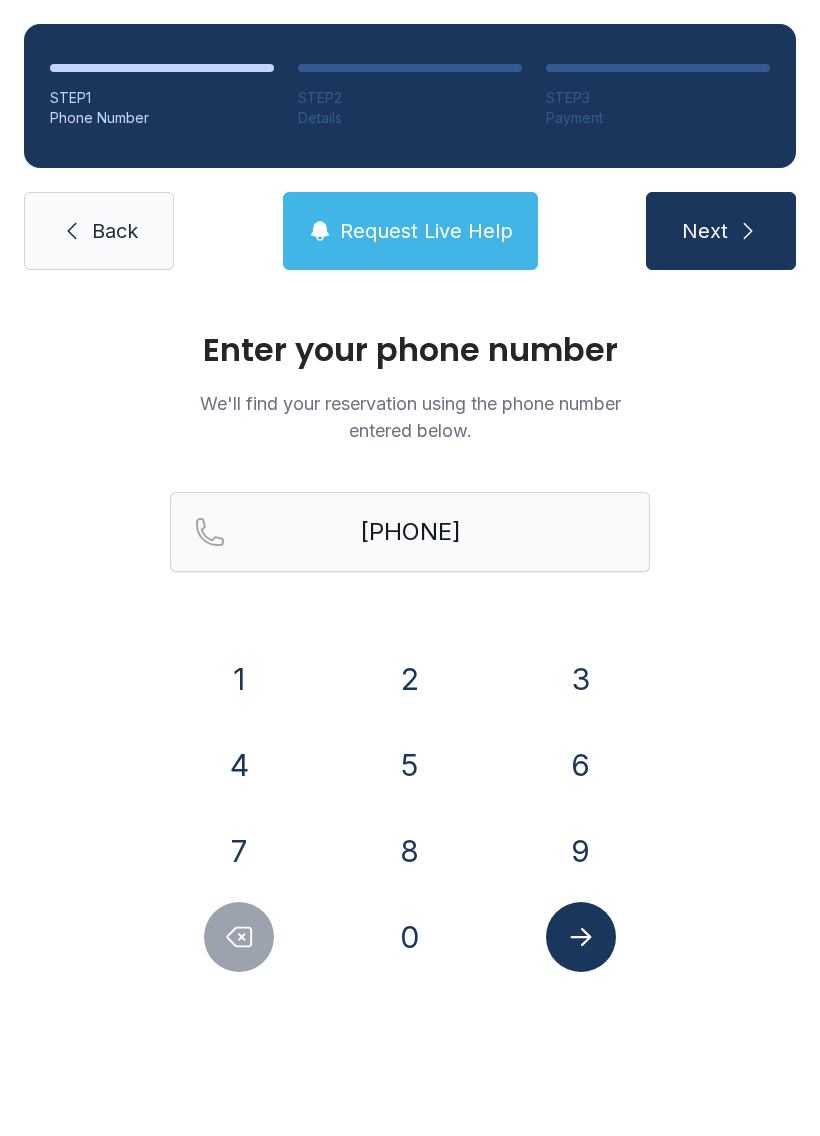 click on "5" at bounding box center (410, 765) 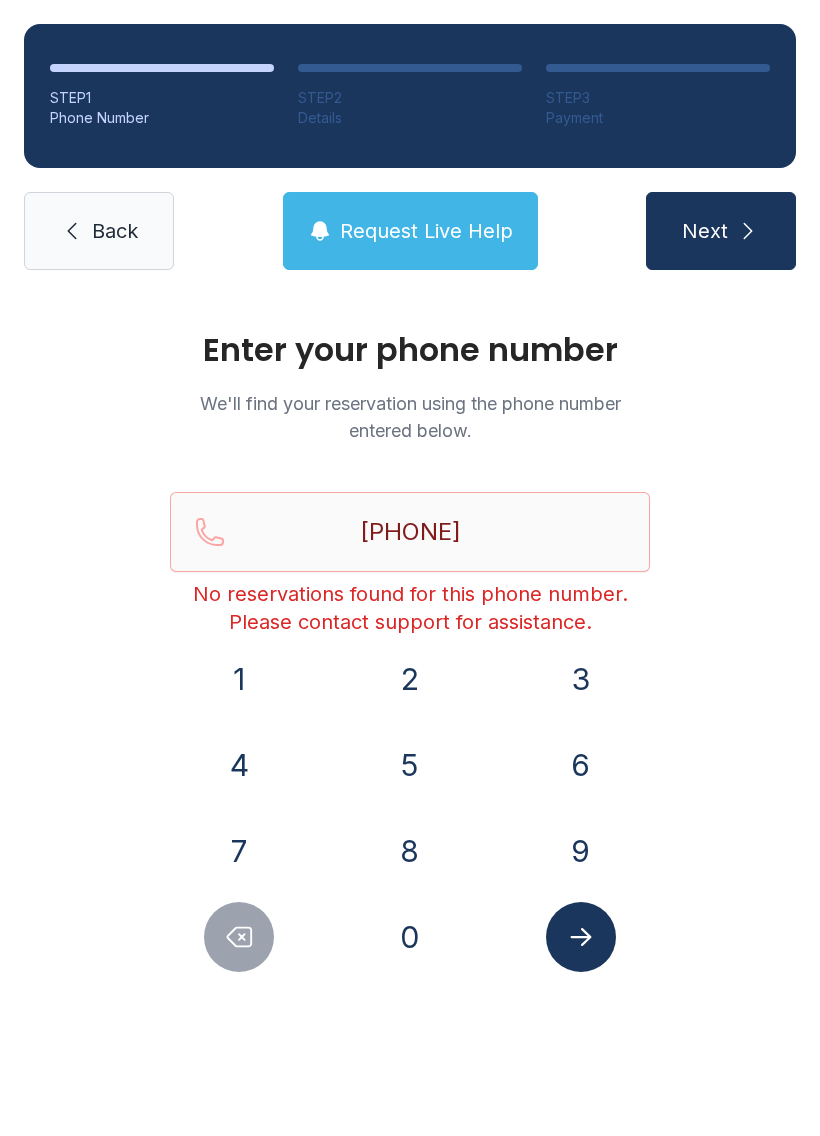 click on "Back" at bounding box center [99, 231] 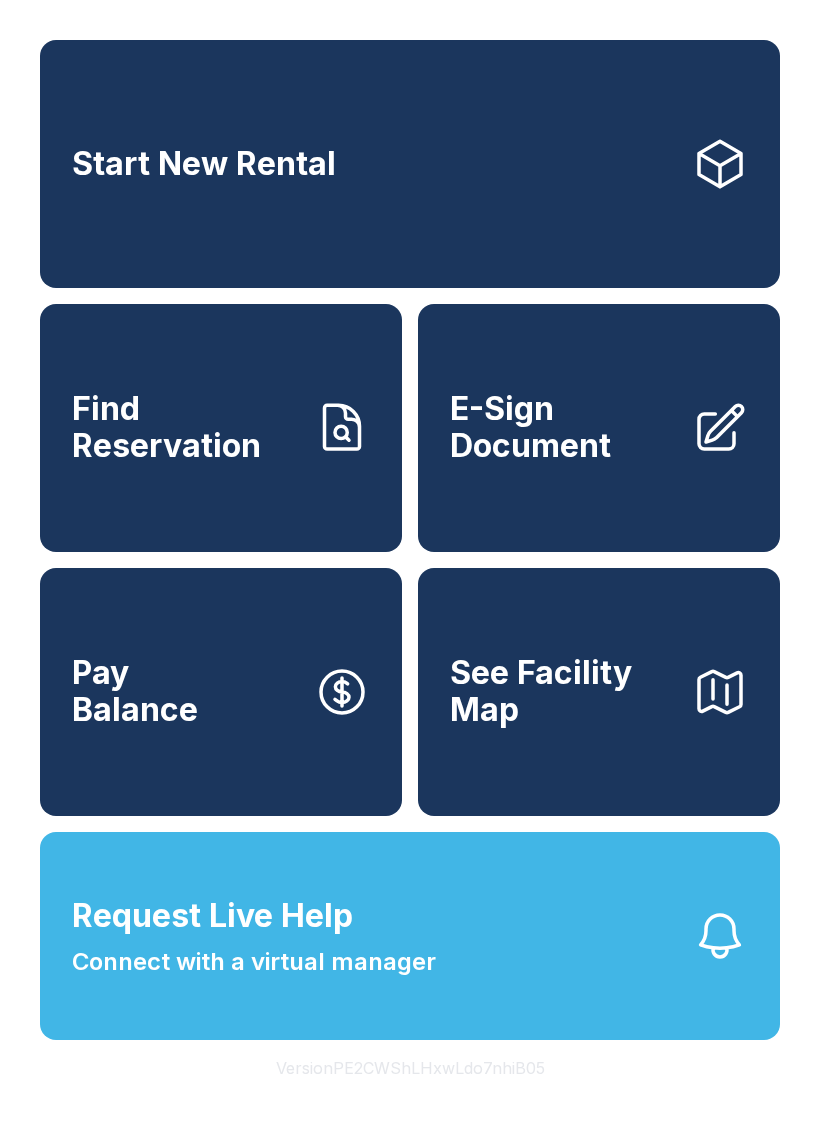 click on "Connect with a virtual manager" at bounding box center [254, 962] 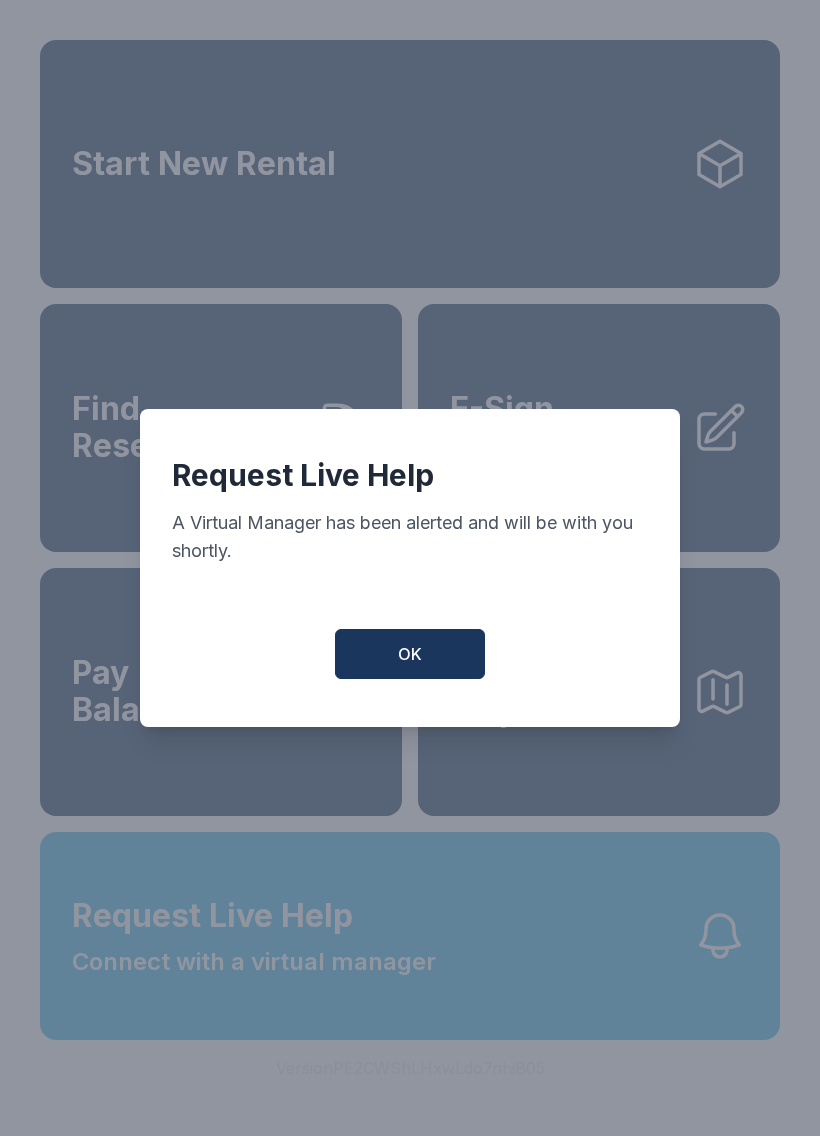 click on "OK" at bounding box center [410, 654] 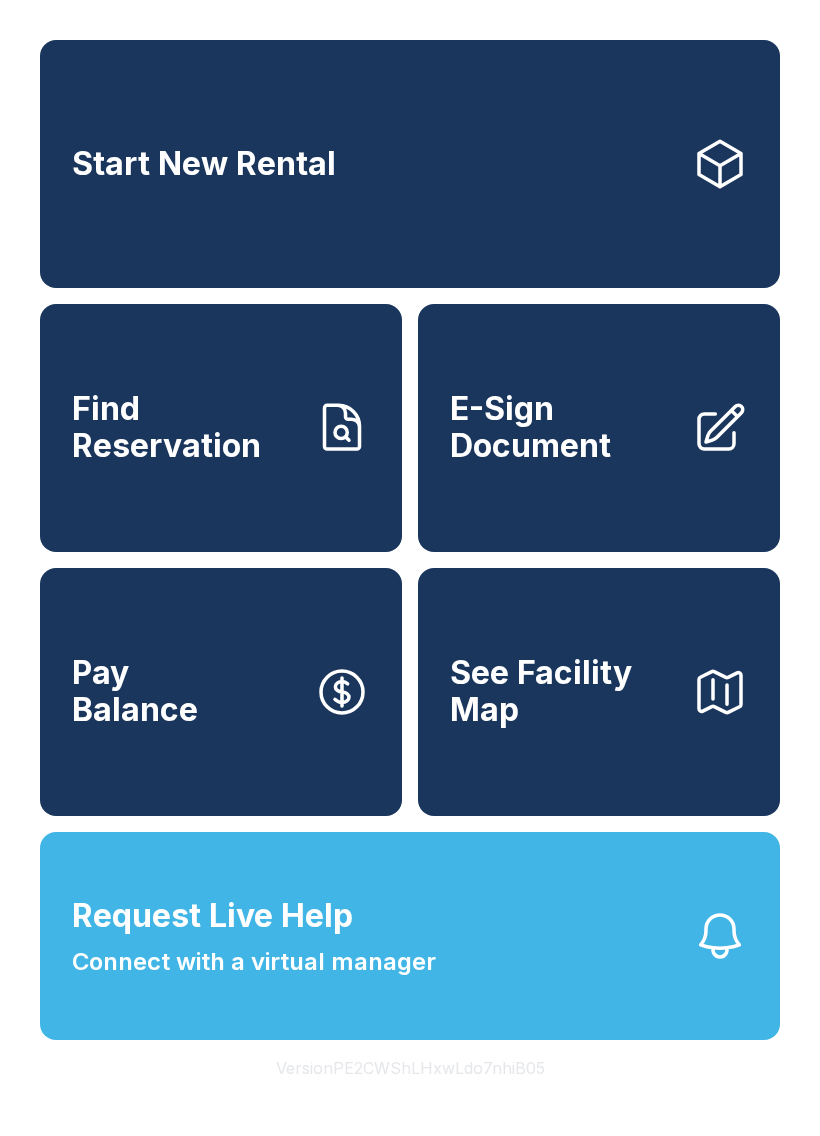 click on "Connect with a virtual manager" at bounding box center (254, 962) 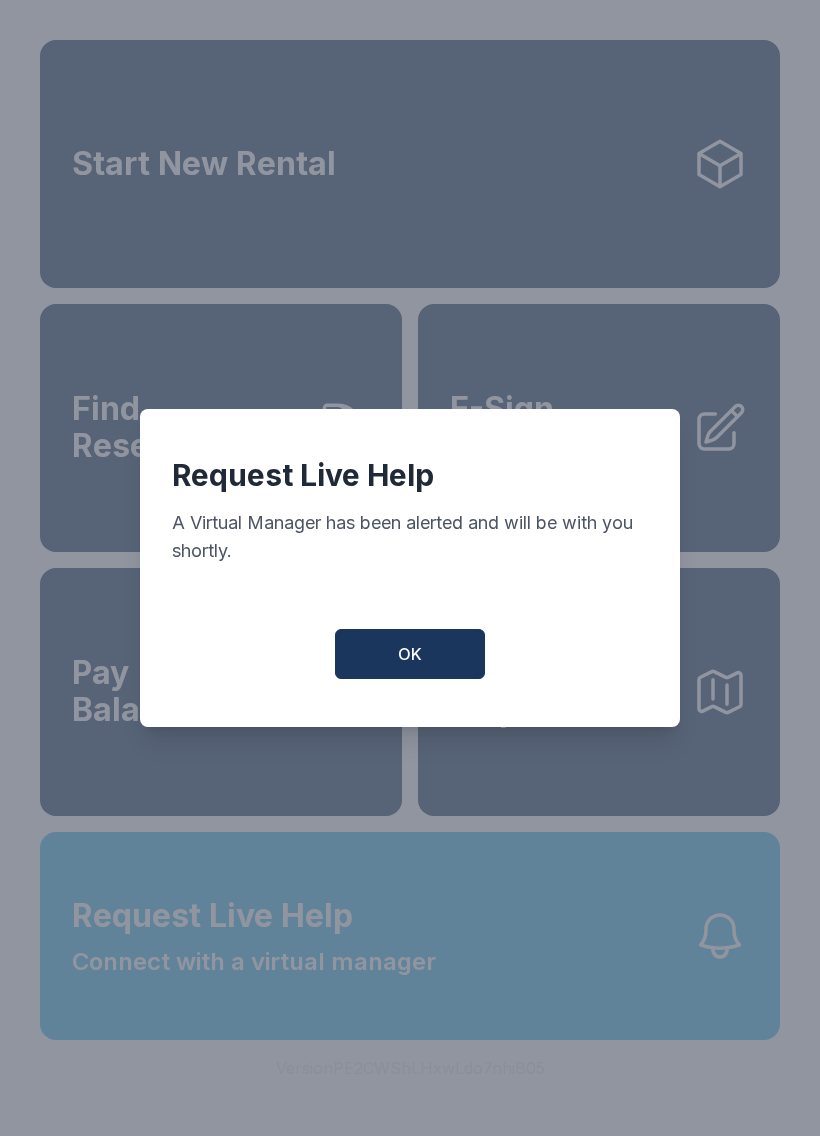 click on "OK" at bounding box center (410, 654) 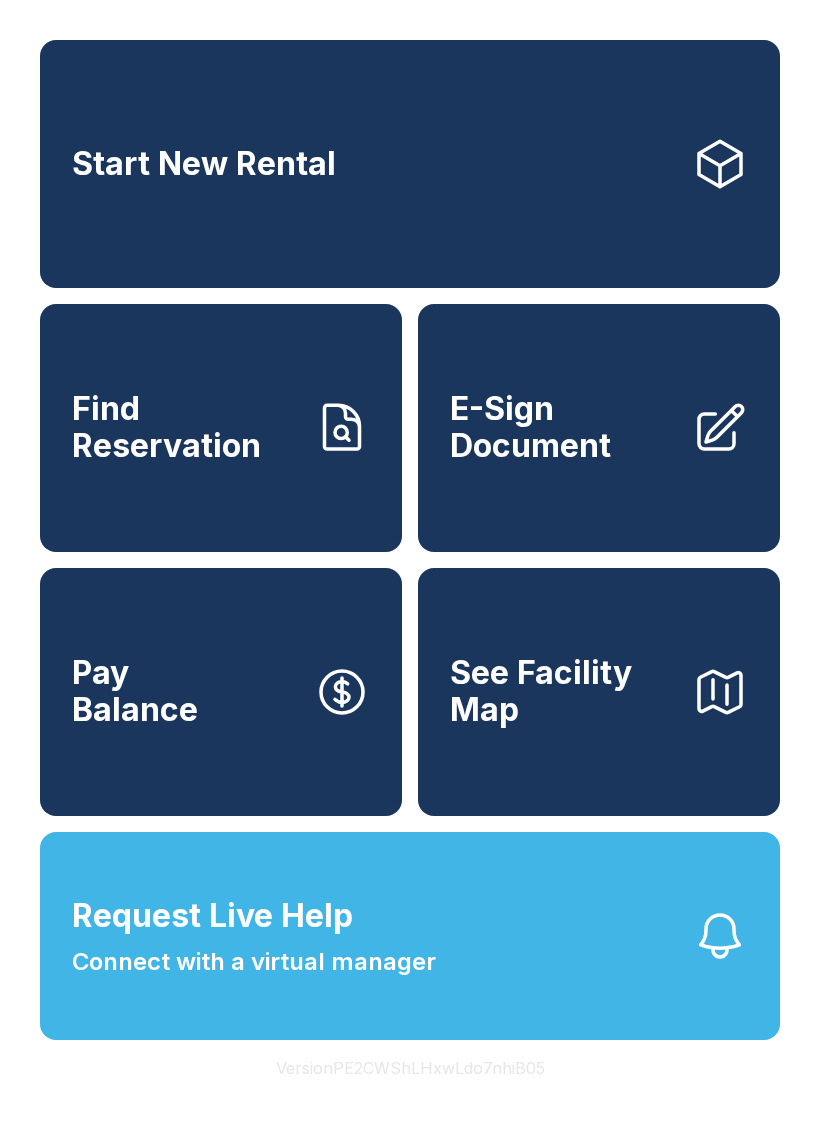 click on "Request Live Help Connect with a virtual manager" at bounding box center [410, 936] 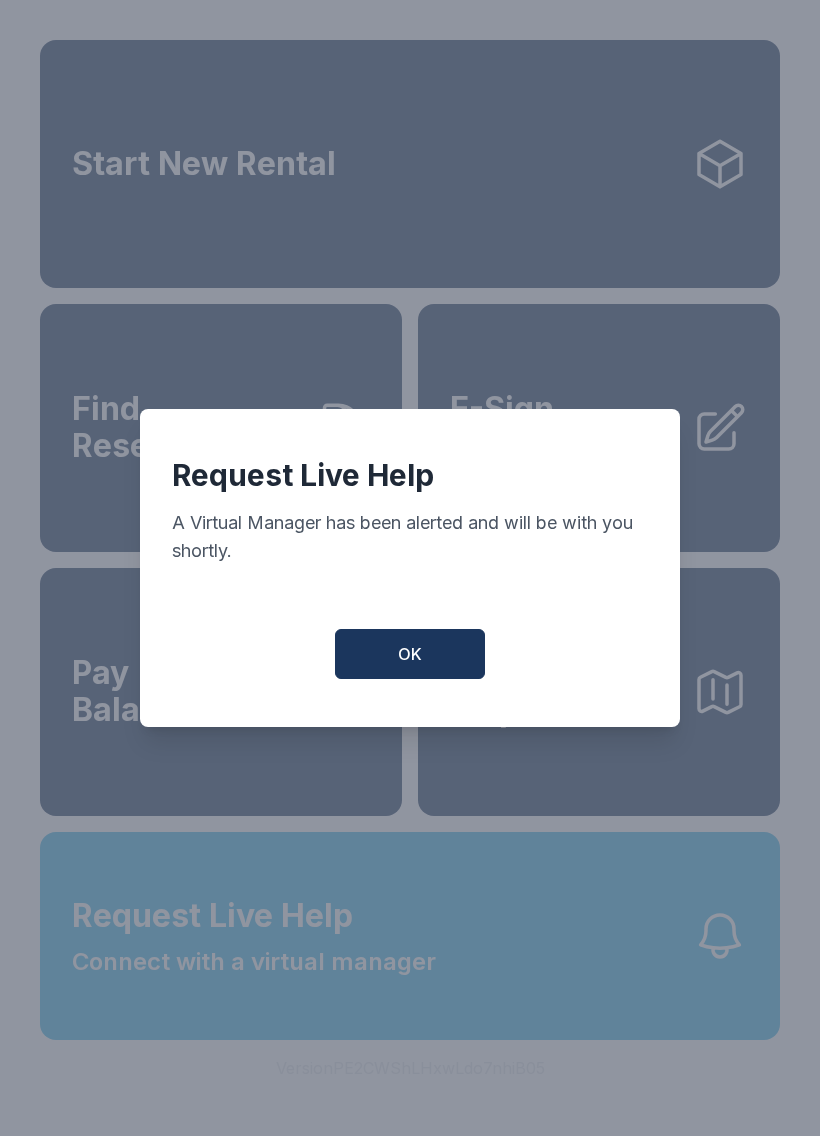 click on "Request Live Help A Virtual Manager has been alerted and will be with you shortly. OK" at bounding box center [410, 568] 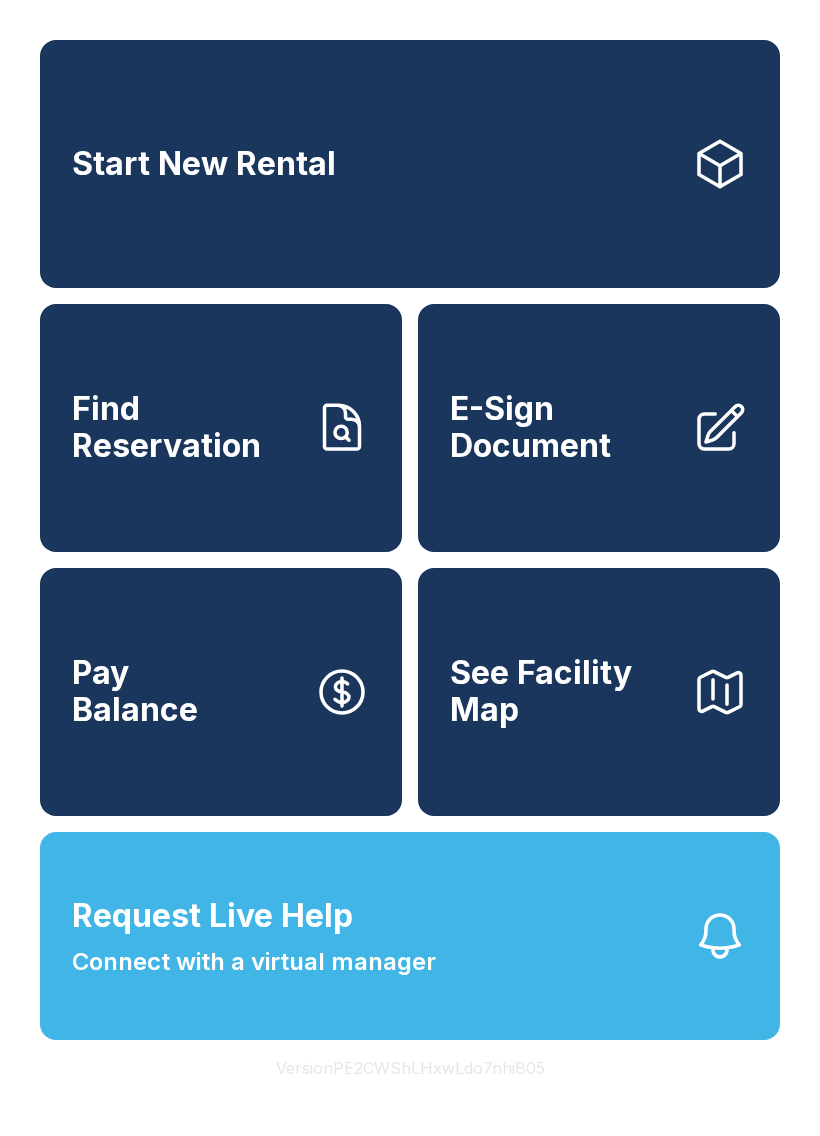 click on "Request Live Help Connect with a virtual manager" at bounding box center (410, 936) 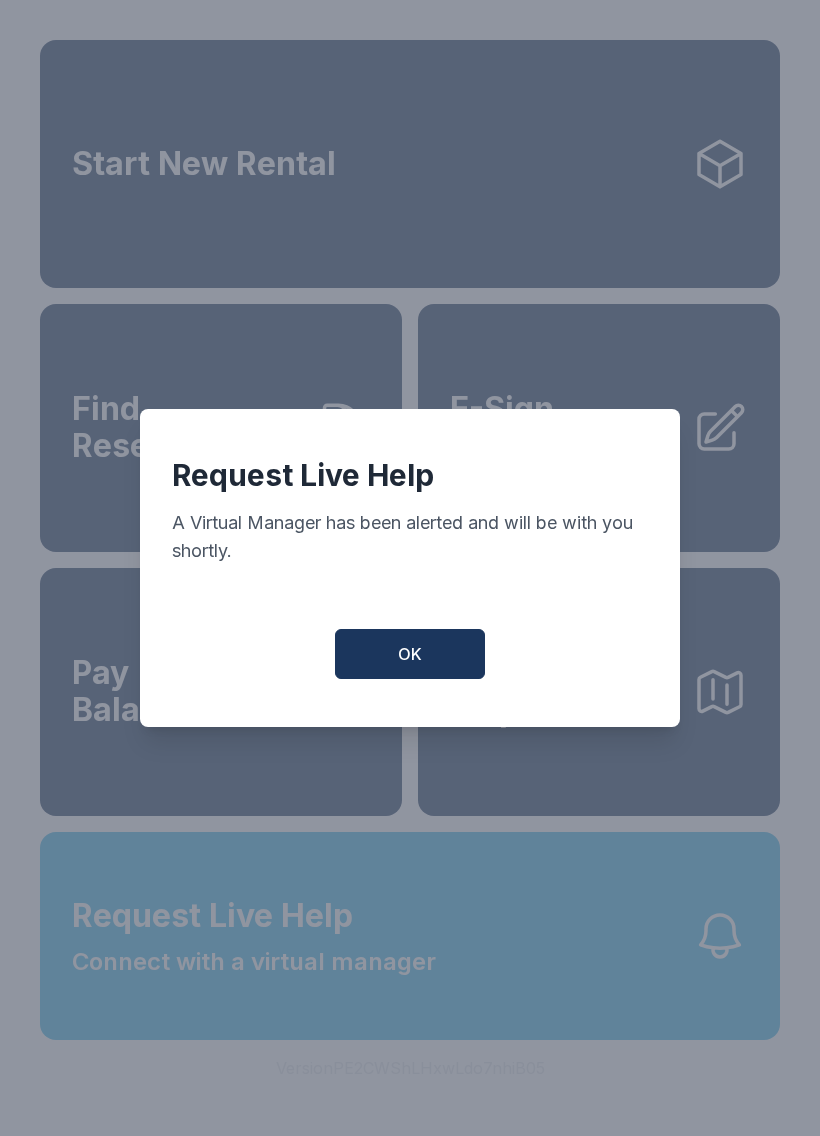 click on "OK" at bounding box center [410, 654] 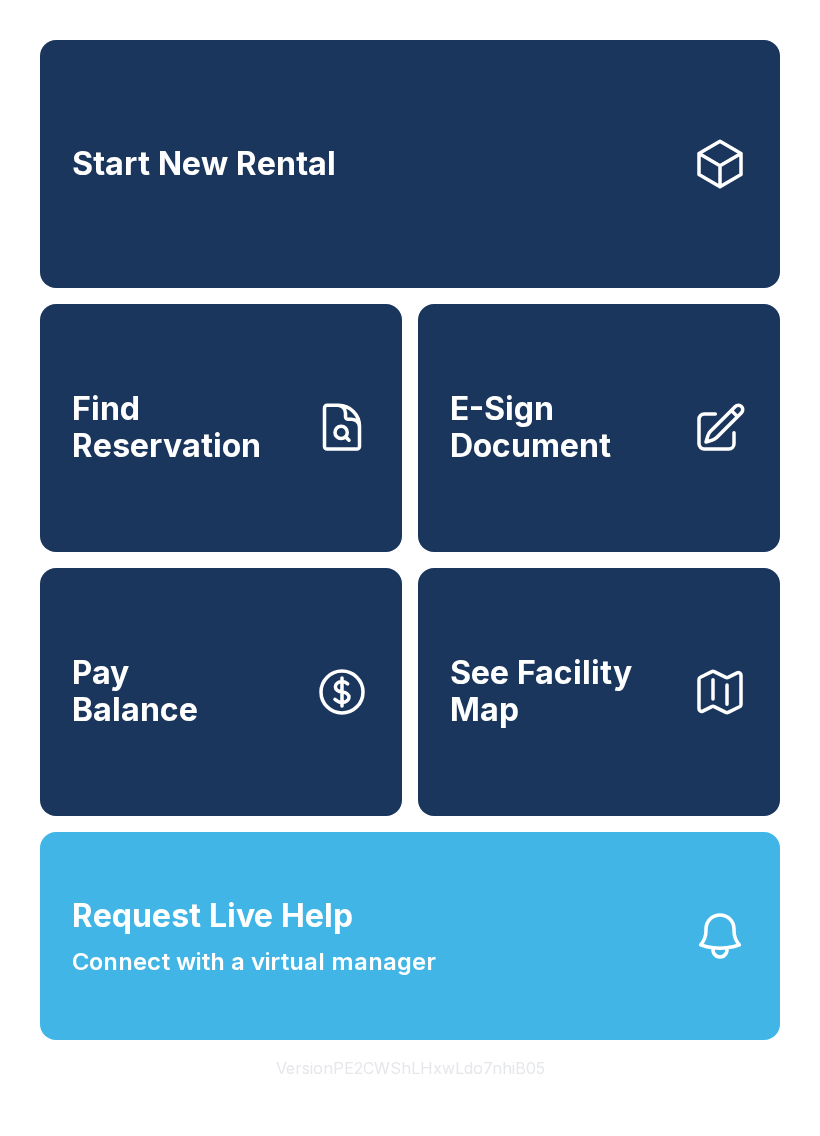 click on "E-Sign Document" at bounding box center (599, 428) 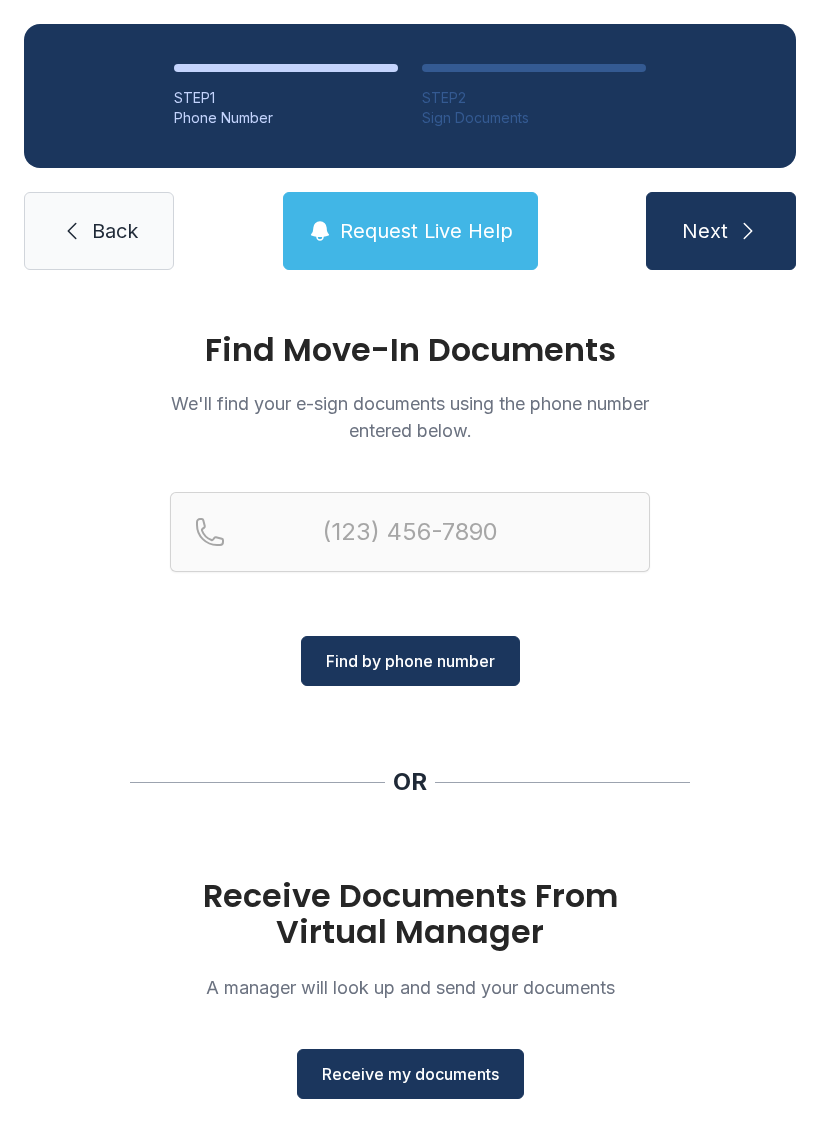 click on "Back" at bounding box center [99, 231] 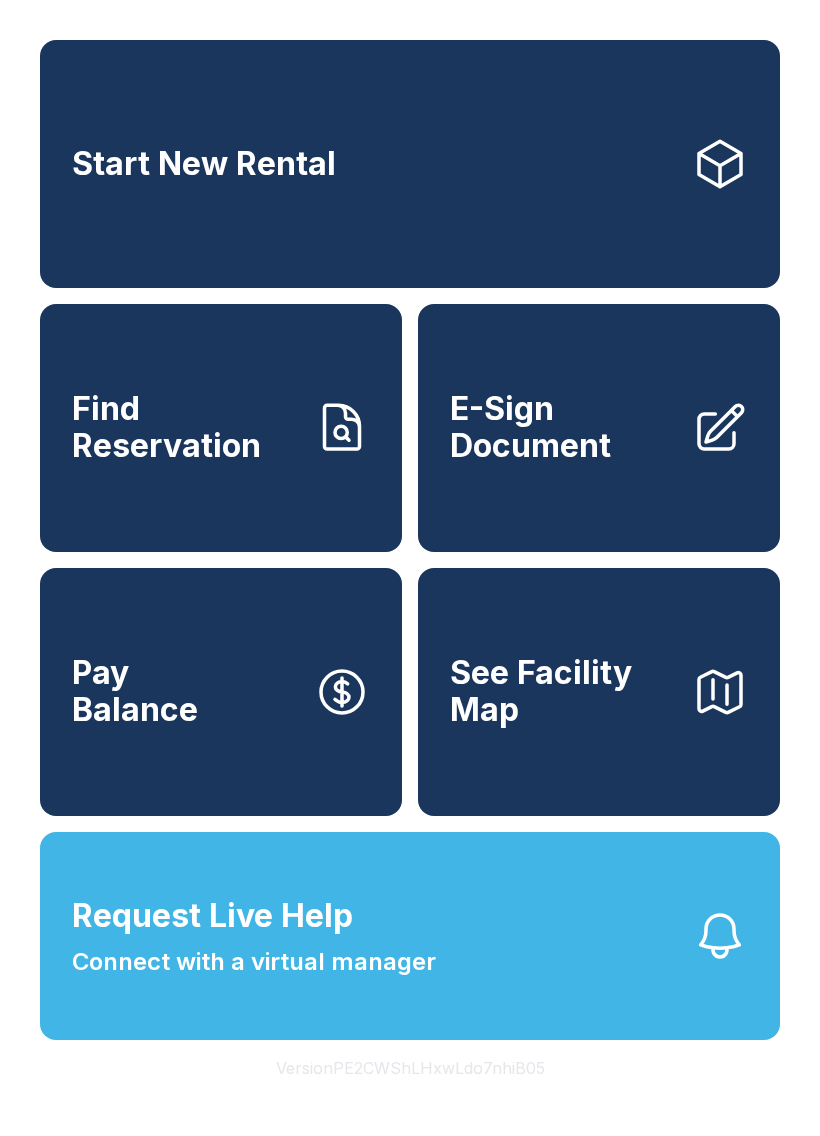 click 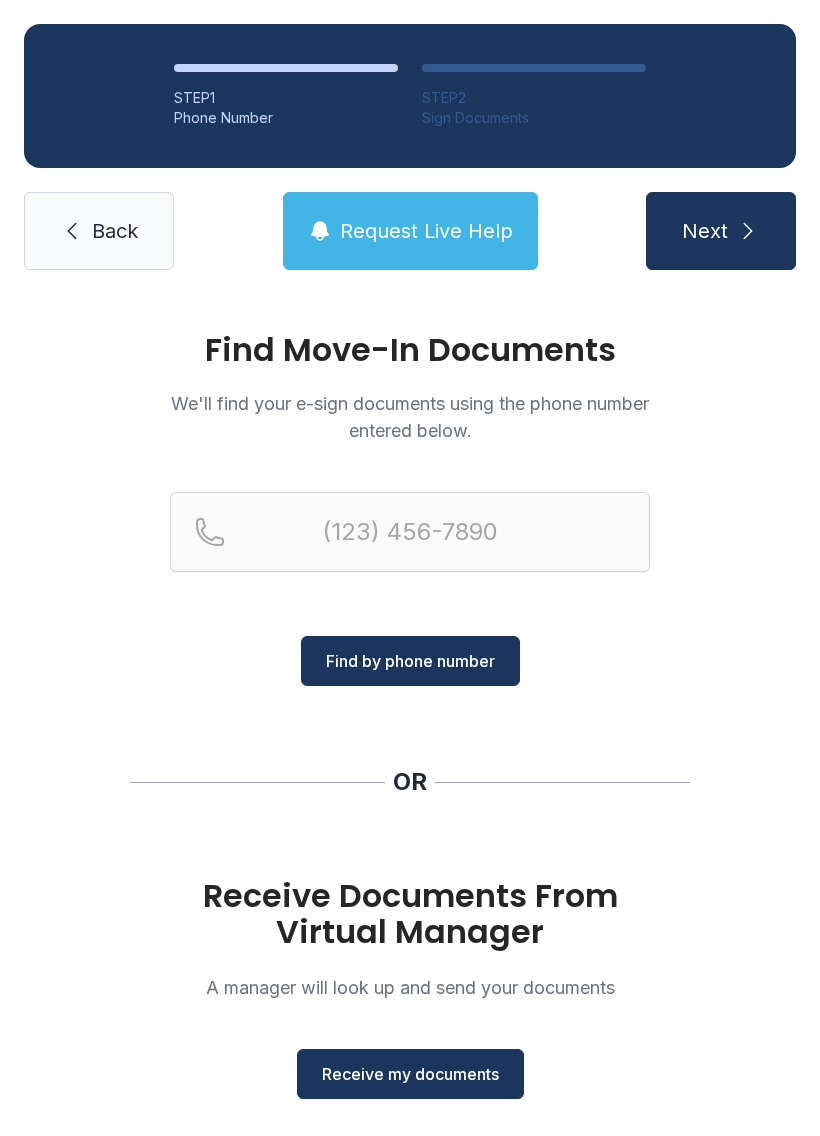 click on "Back" at bounding box center [115, 231] 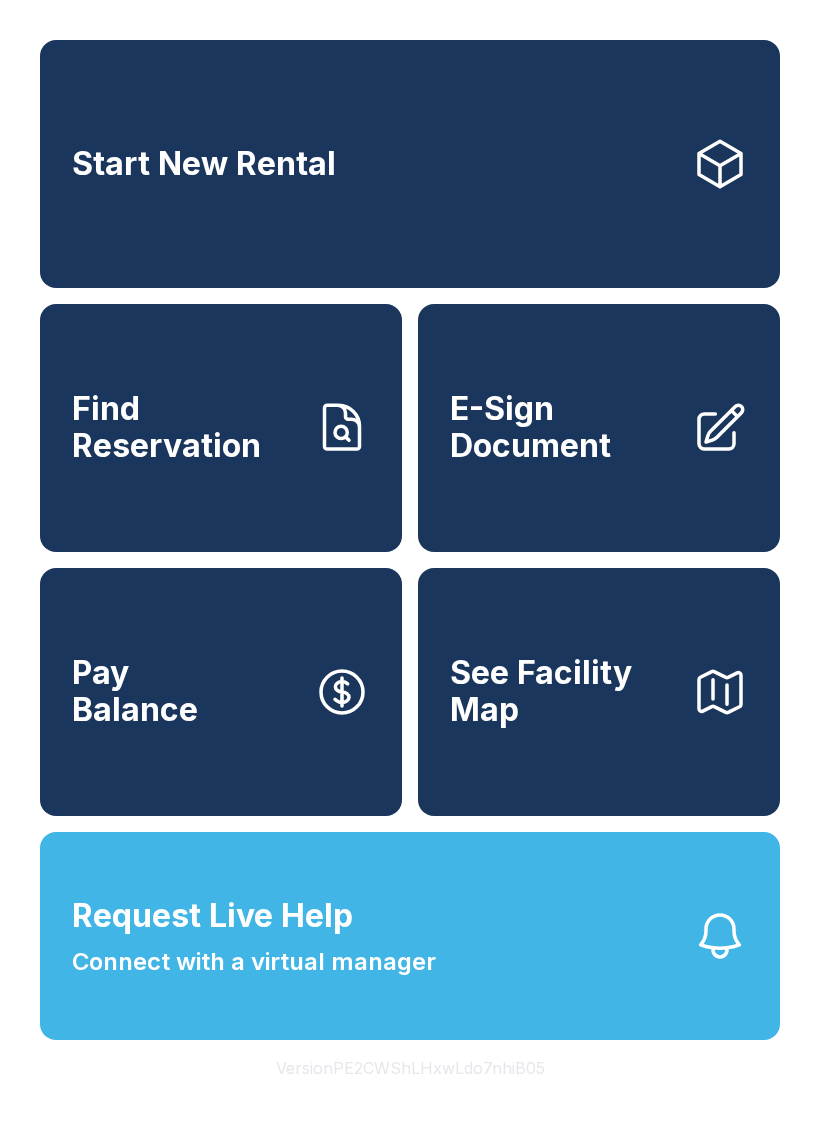 click on "Request Live Help Connect with a virtual manager" at bounding box center [410, 936] 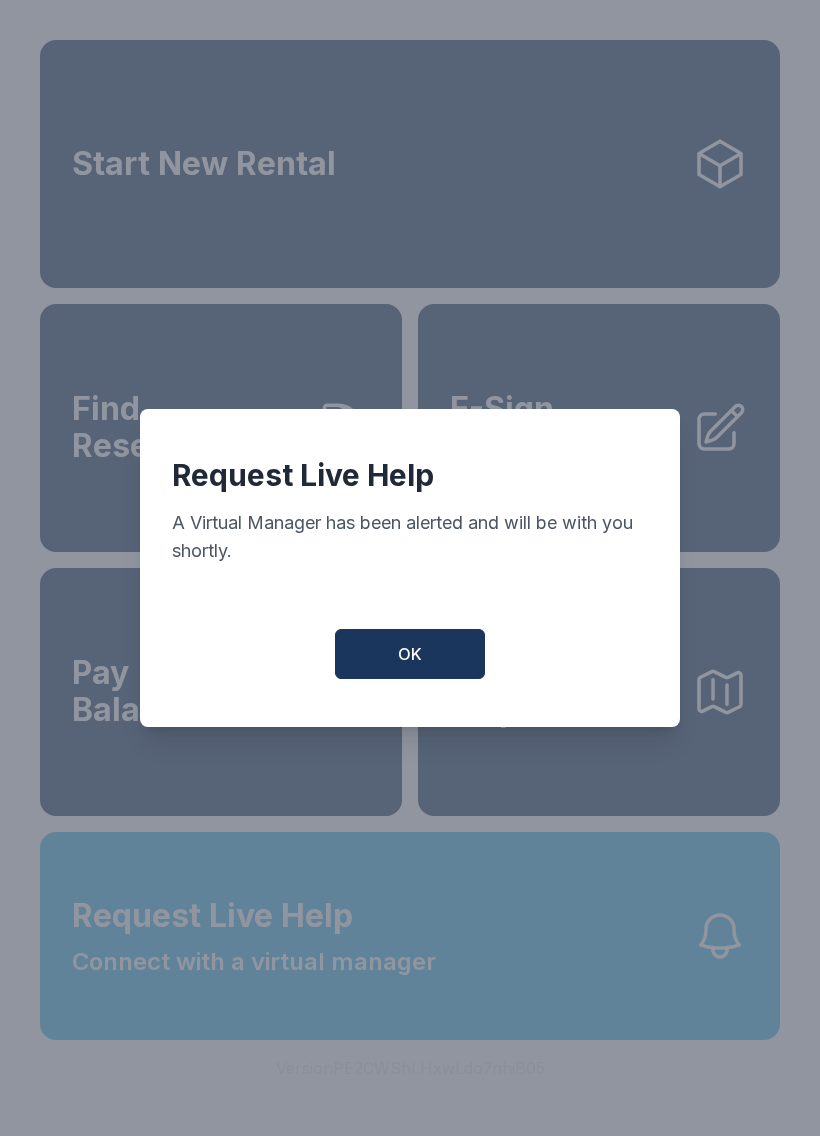 click on "OK" at bounding box center [410, 654] 